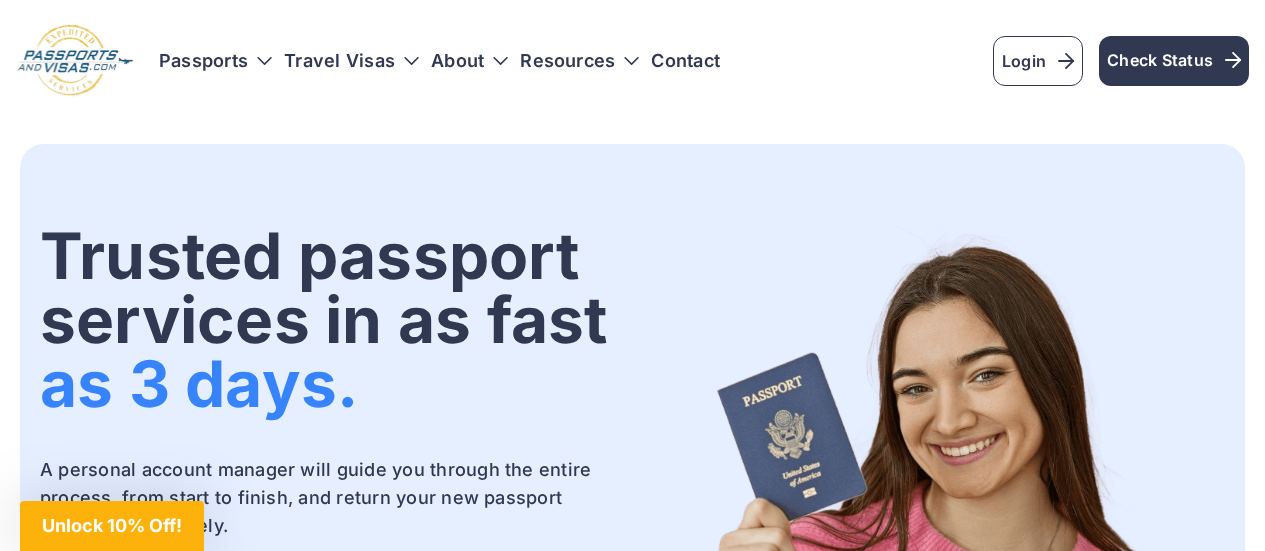 scroll, scrollTop: 0, scrollLeft: 0, axis: both 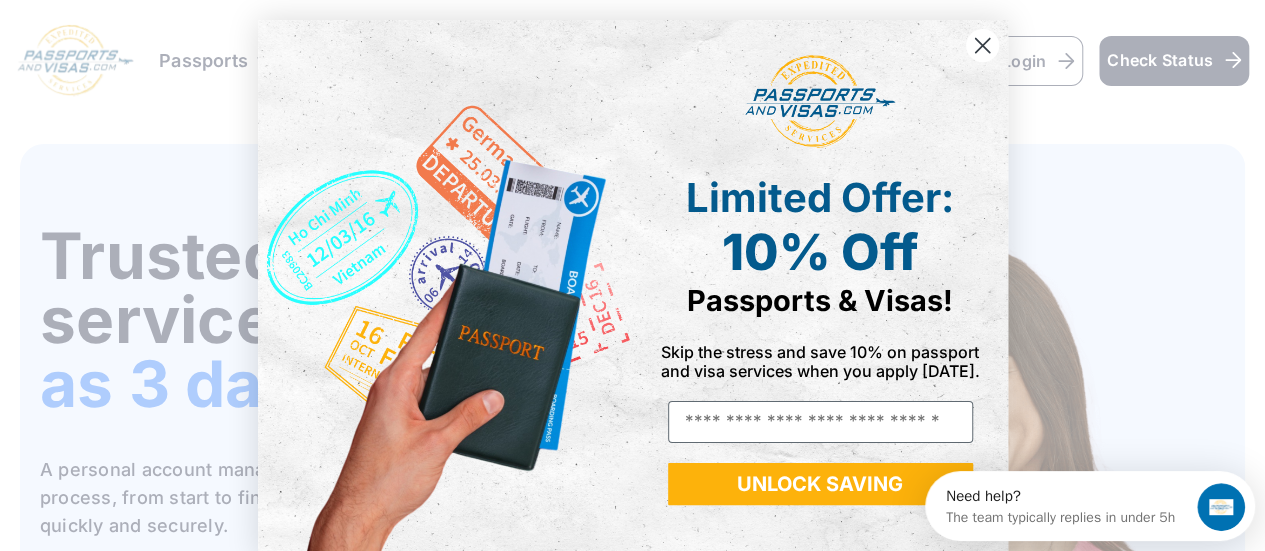 click 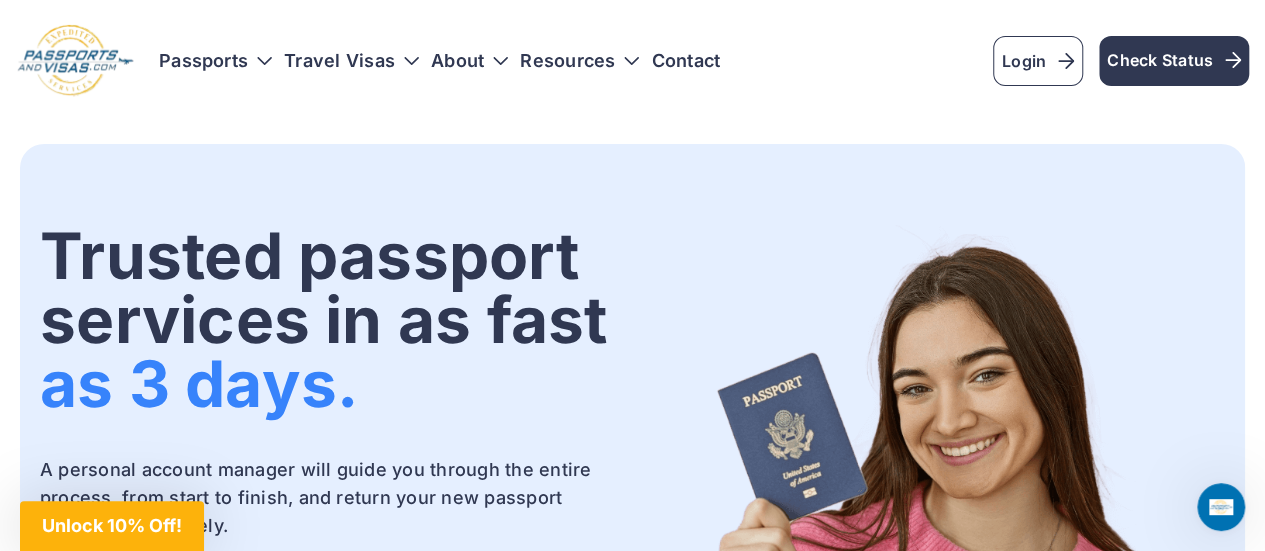 click 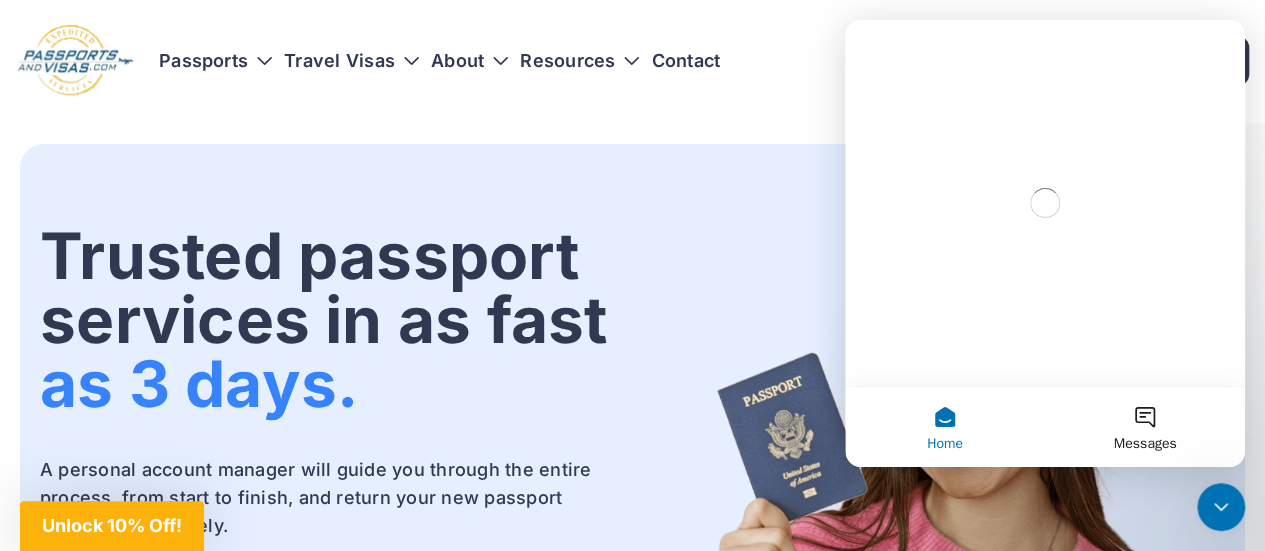 scroll, scrollTop: 0, scrollLeft: 0, axis: both 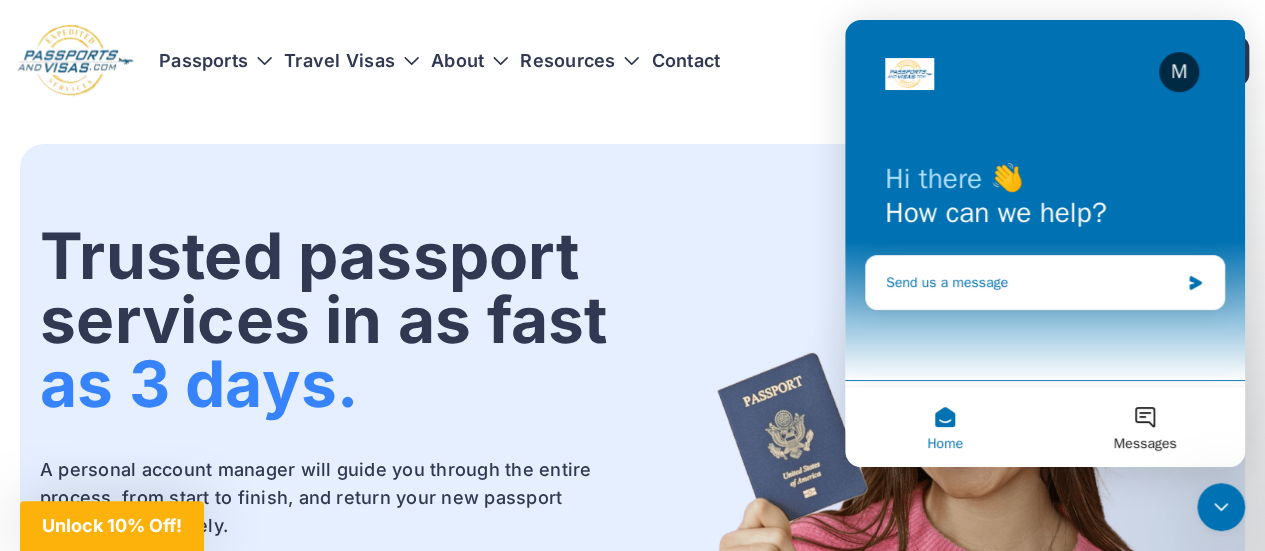 click on "Send us a message" at bounding box center [1045, 282] 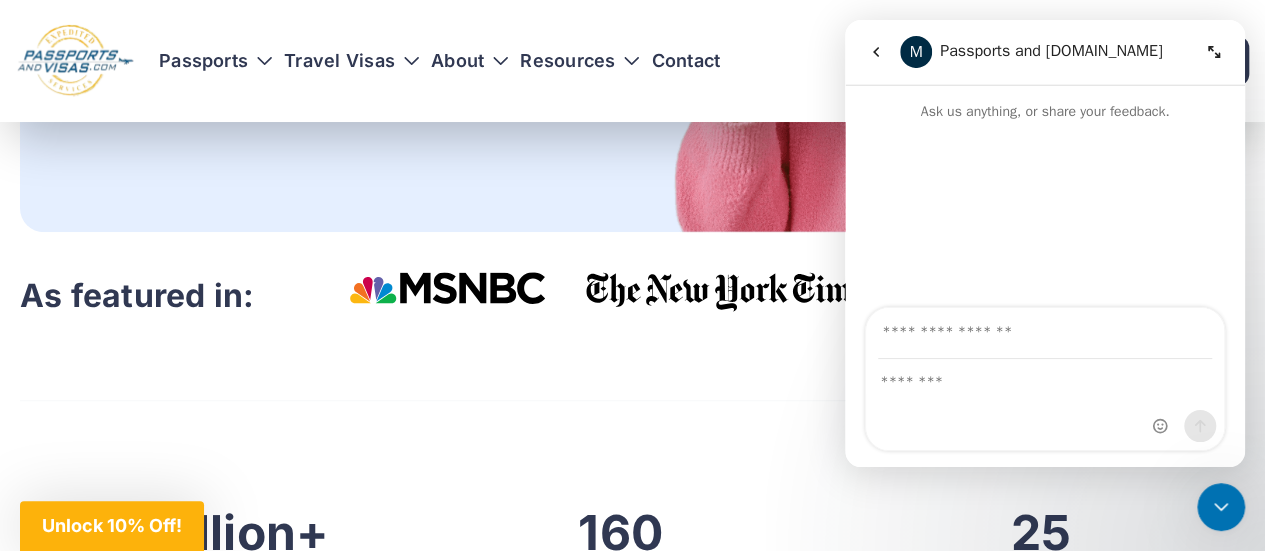 scroll, scrollTop: 600, scrollLeft: 0, axis: vertical 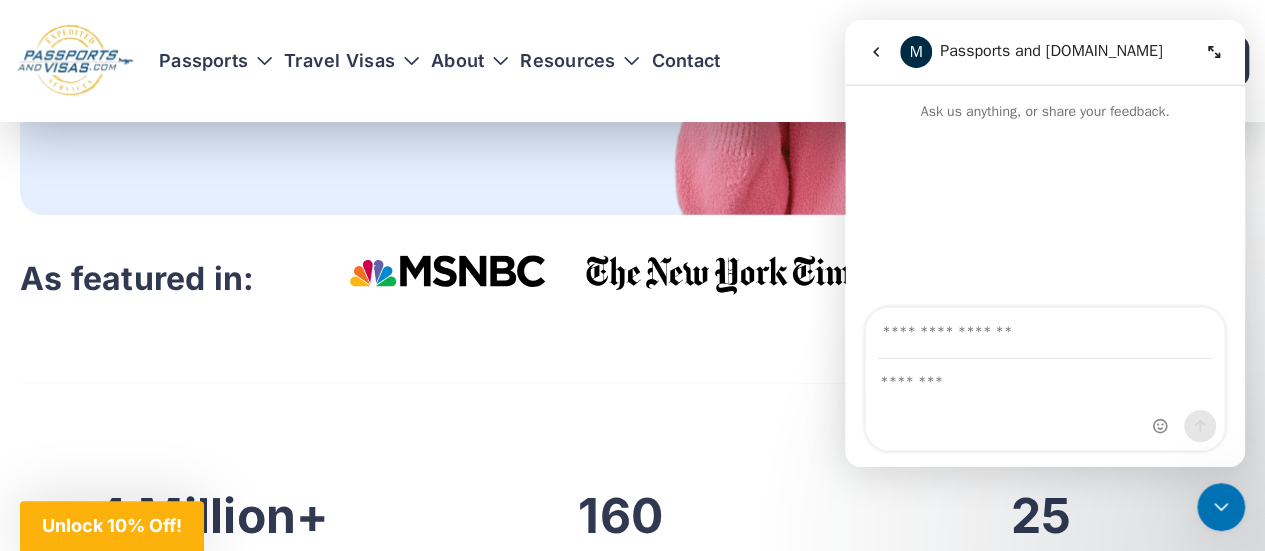 click on "As featured in:" at bounding box center [632, 279] 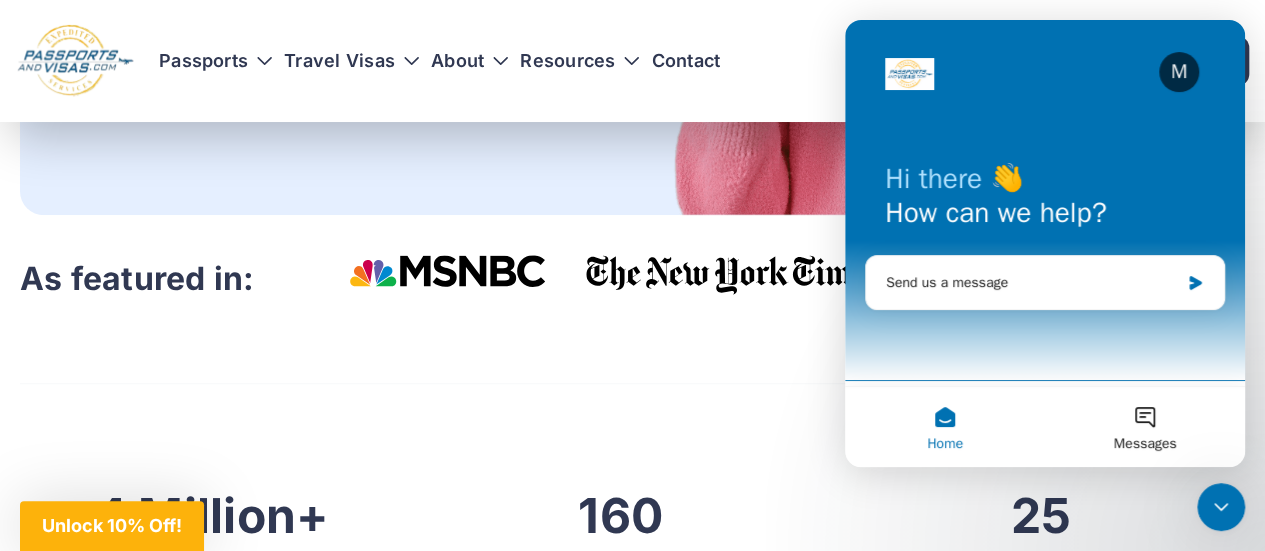 click on "Trusted passport
services in as fast
as 3 days.
A personal account manager will guide you through the entire
process, from start to finish, and return your new passport
quickly and securely.
Get started on your passport application
Update" at bounding box center [632, 6454] 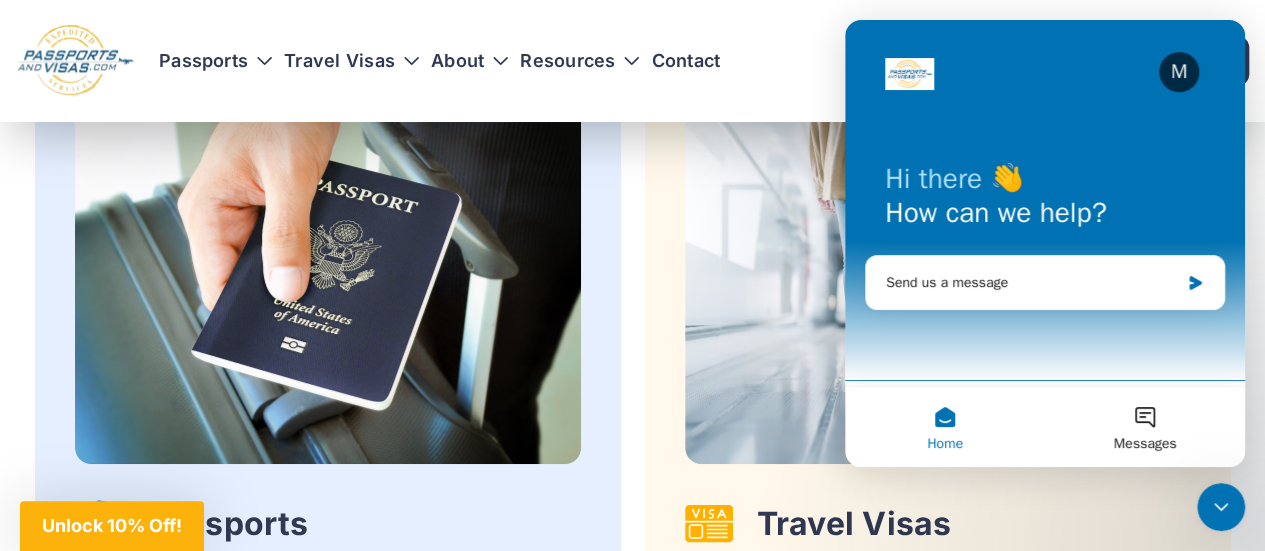 scroll, scrollTop: 3880, scrollLeft: 0, axis: vertical 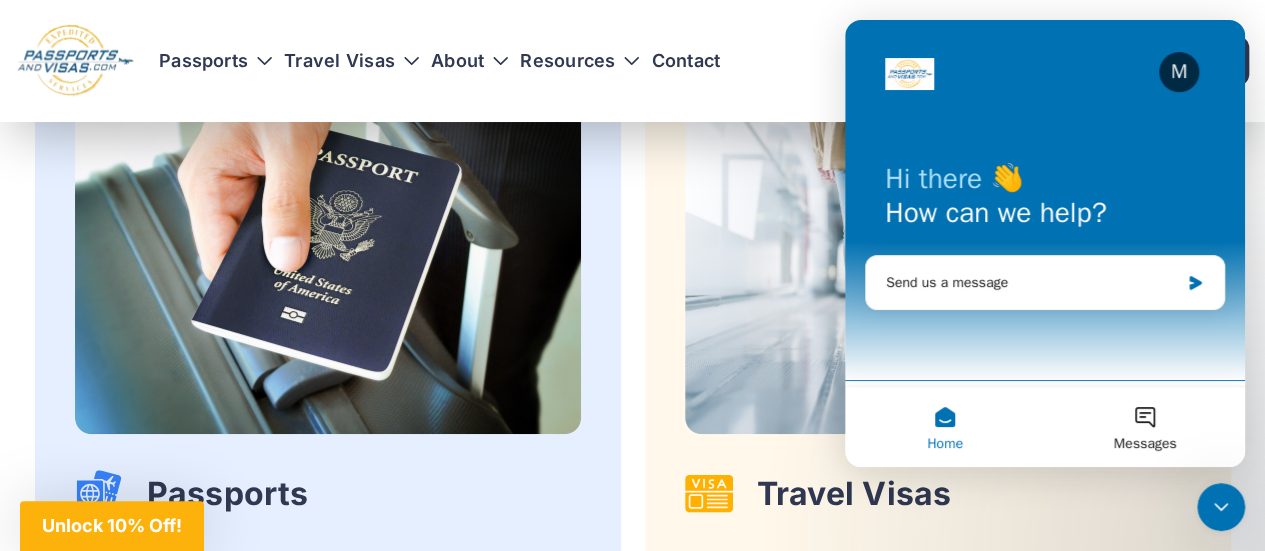 click on "Home" at bounding box center (945, 427) 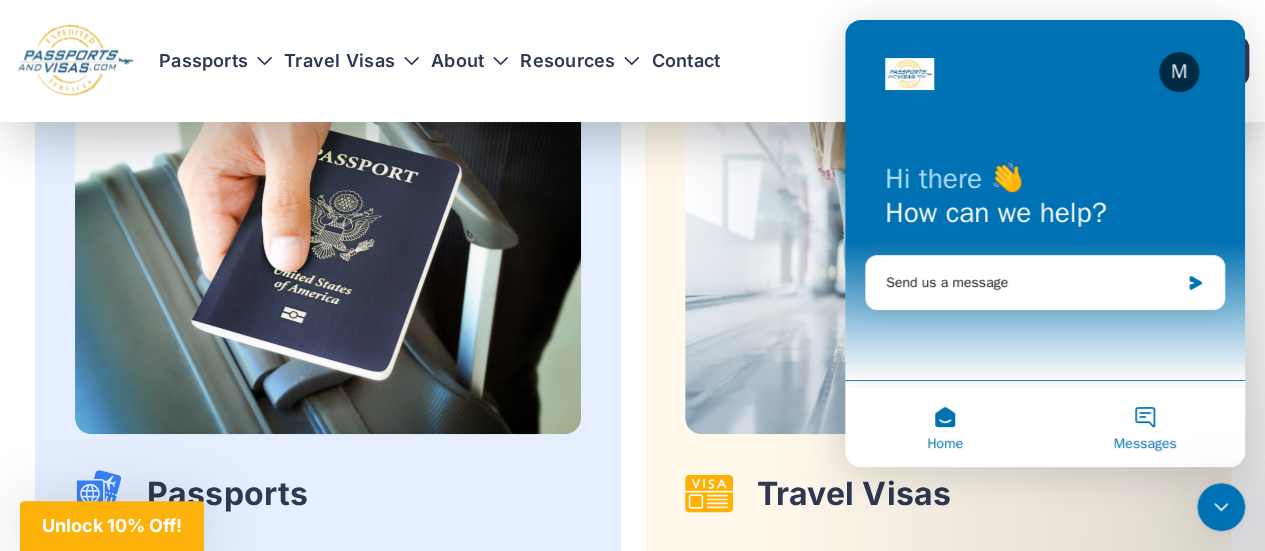 click on "Messages" at bounding box center [1145, 427] 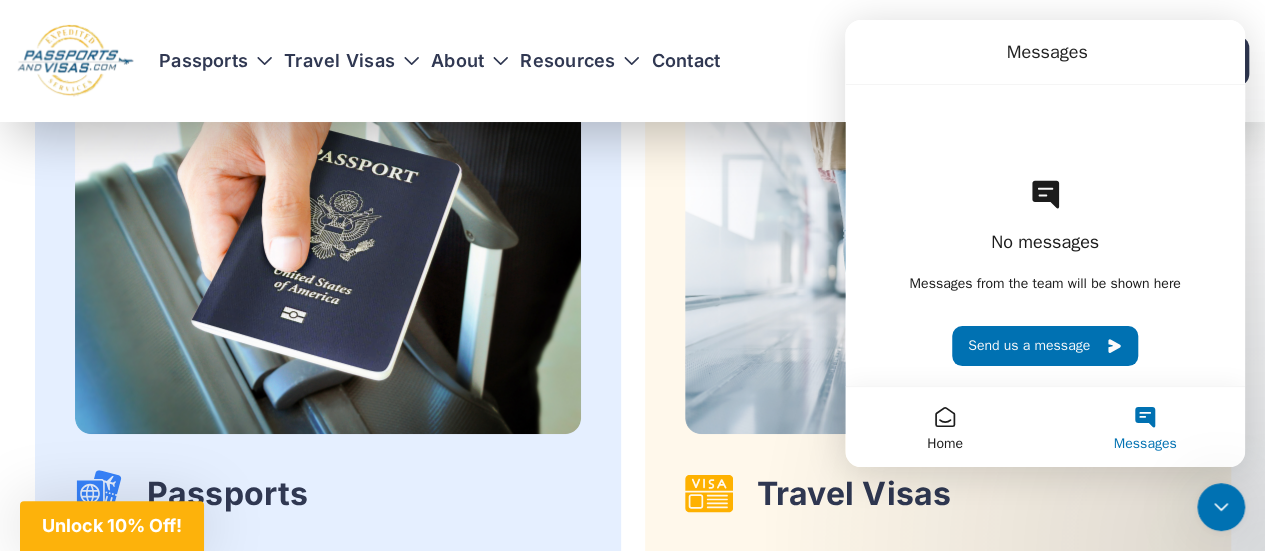 click on "Travel Visas
[GEOGRAPHIC_DATA] Visa
[GEOGRAPHIC_DATA] Visa
Russian Visa
[GEOGRAPHIC_DATA] Visa
[GEOGRAPHIC_DATA] Visa
And many more...
Get started" at bounding box center [938, 456] 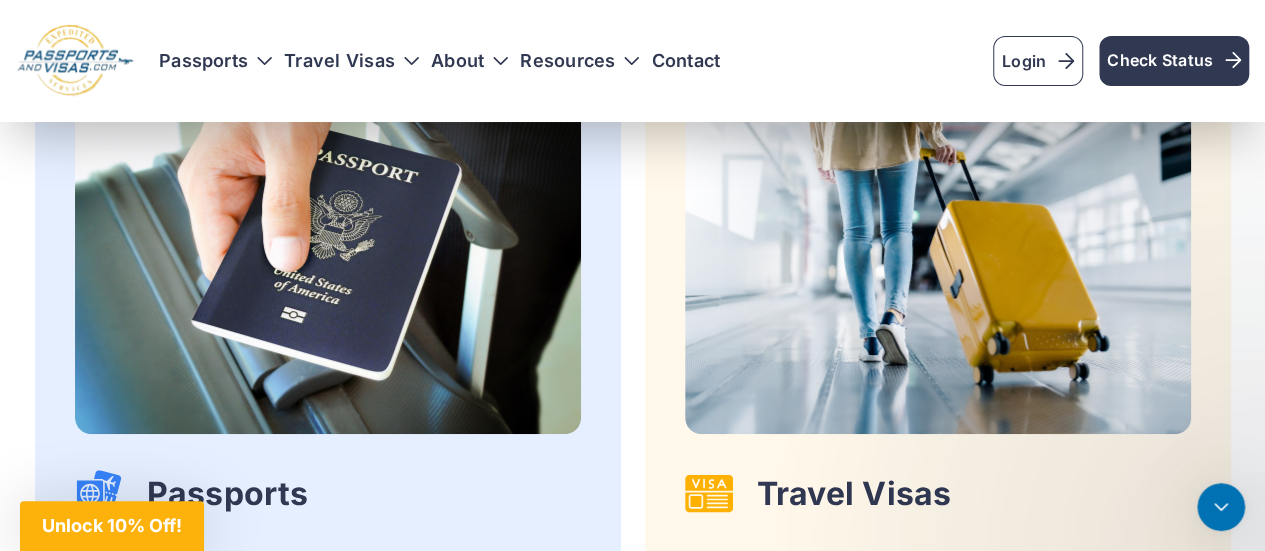 scroll, scrollTop: 0, scrollLeft: 0, axis: both 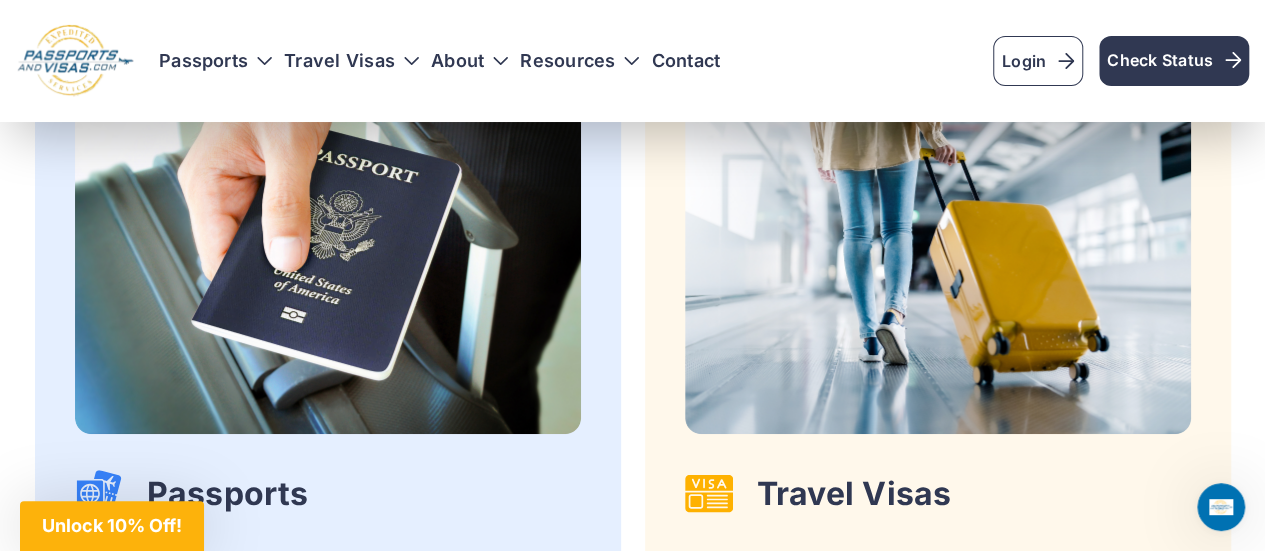 click on "Passports
[GEOGRAPHIC_DATA]
Get started
Passport Renewal" at bounding box center (704, 61) 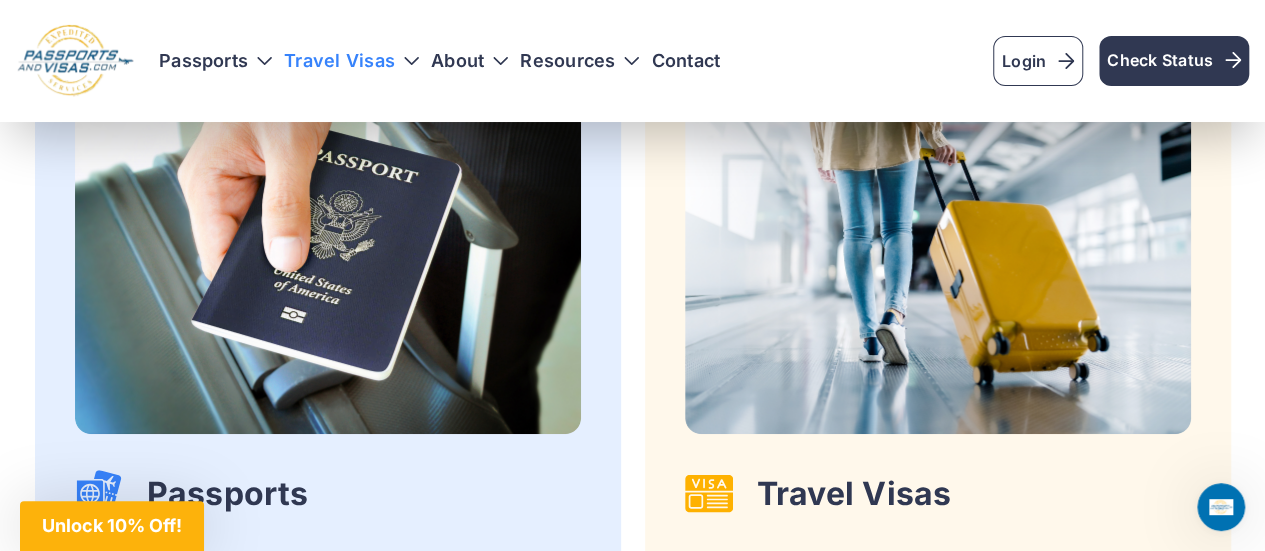 click on "Travel Visas" at bounding box center [351, 61] 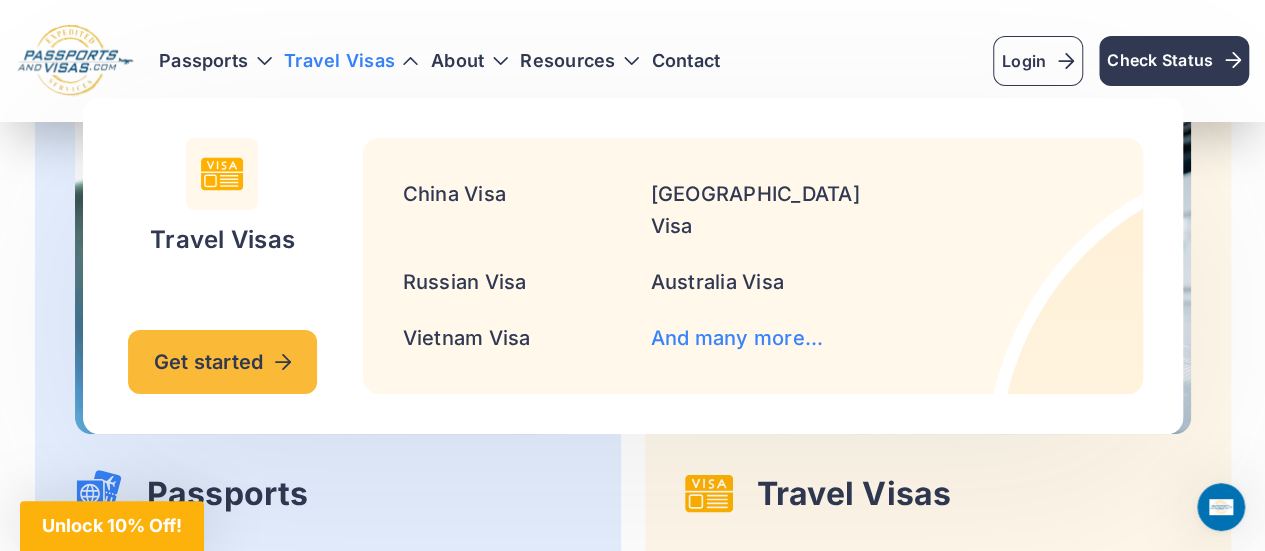 click on "And many more..." at bounding box center [737, 338] 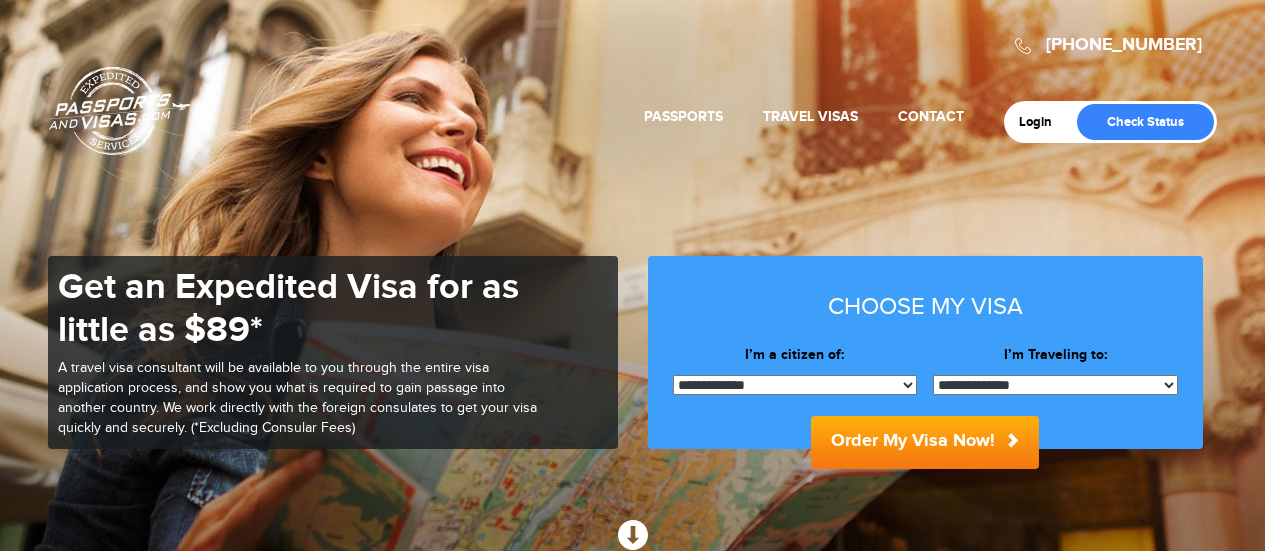 scroll, scrollTop: 0, scrollLeft: 0, axis: both 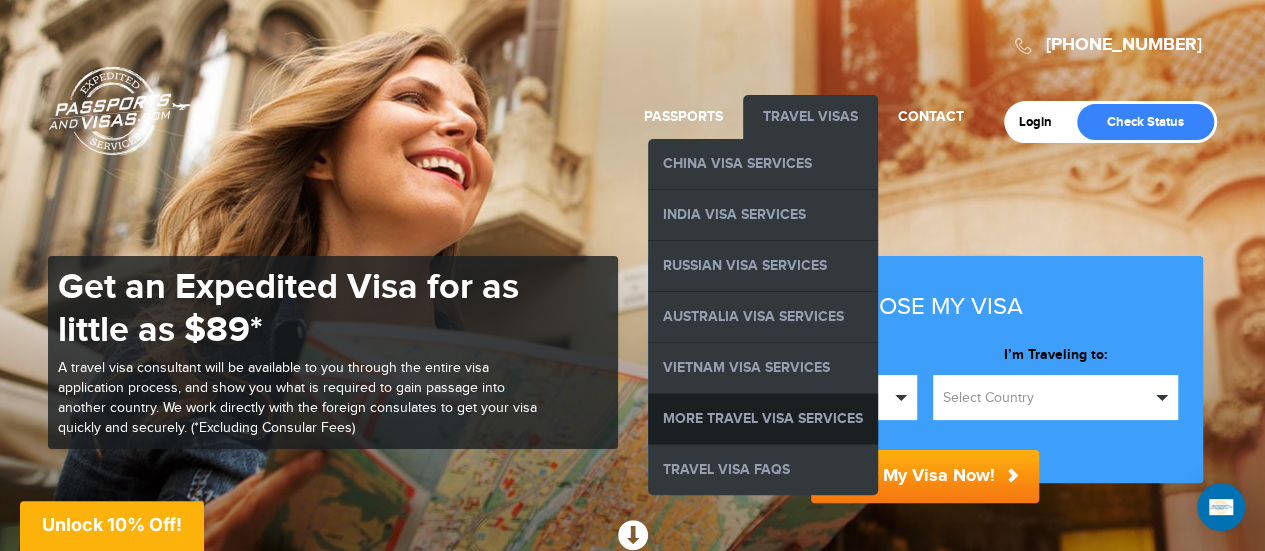 click on "More Travel Visa Services" at bounding box center [763, 419] 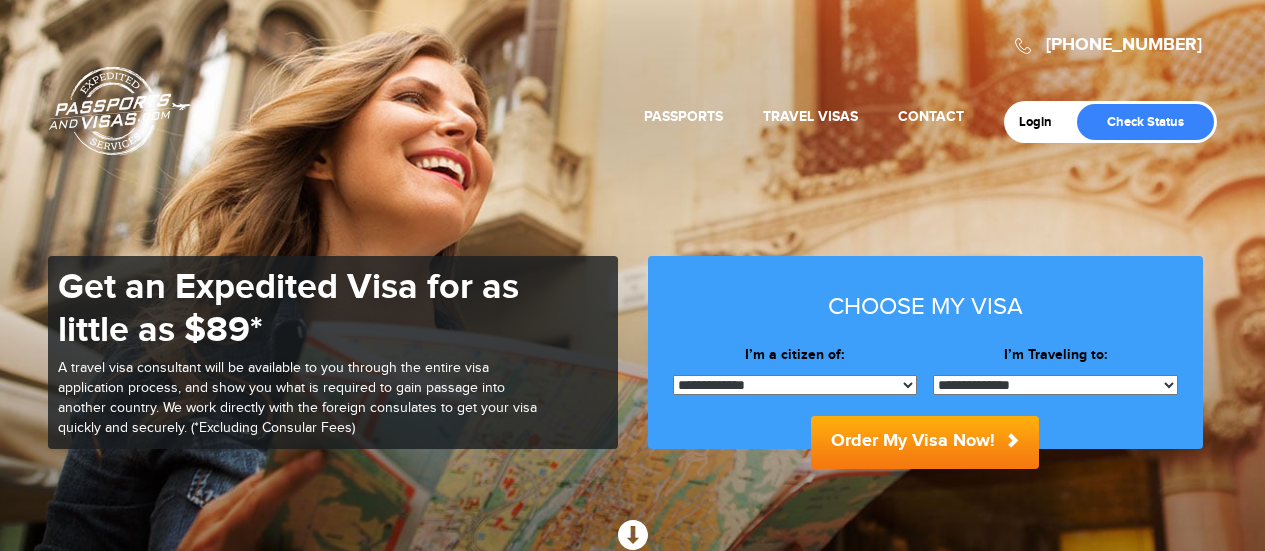 scroll, scrollTop: 0, scrollLeft: 0, axis: both 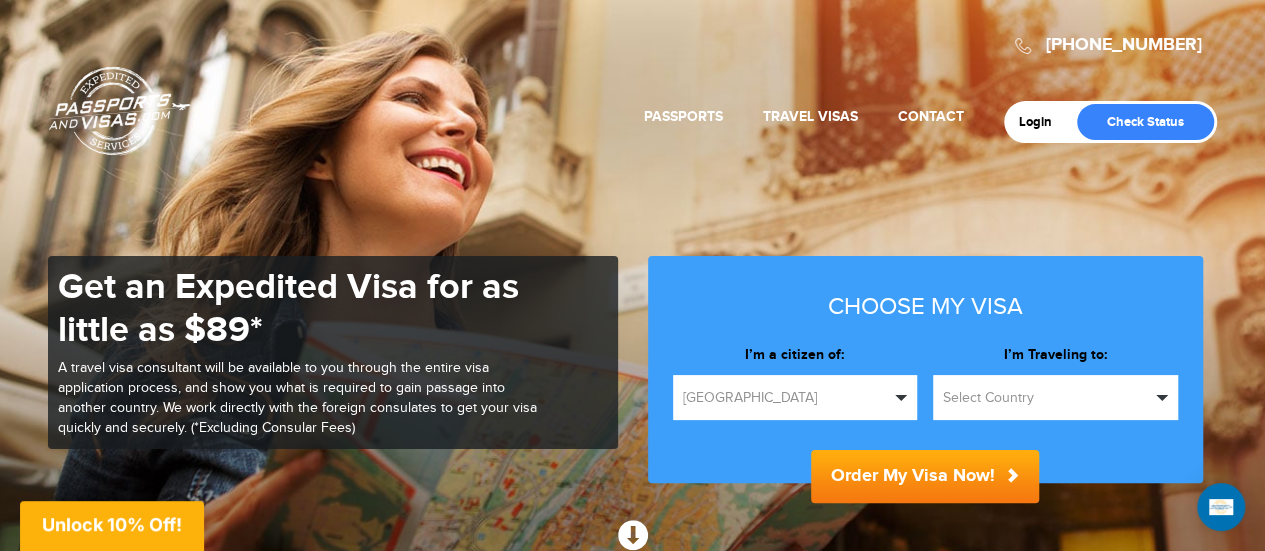 click on "Select Country" at bounding box center (1046, 398) 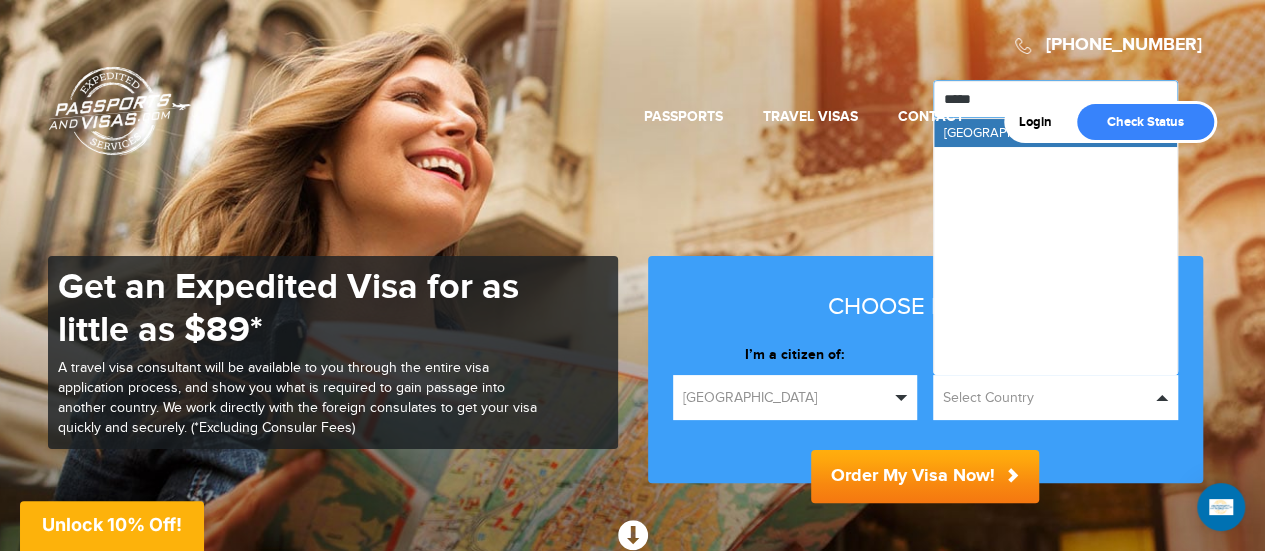 type on "******" 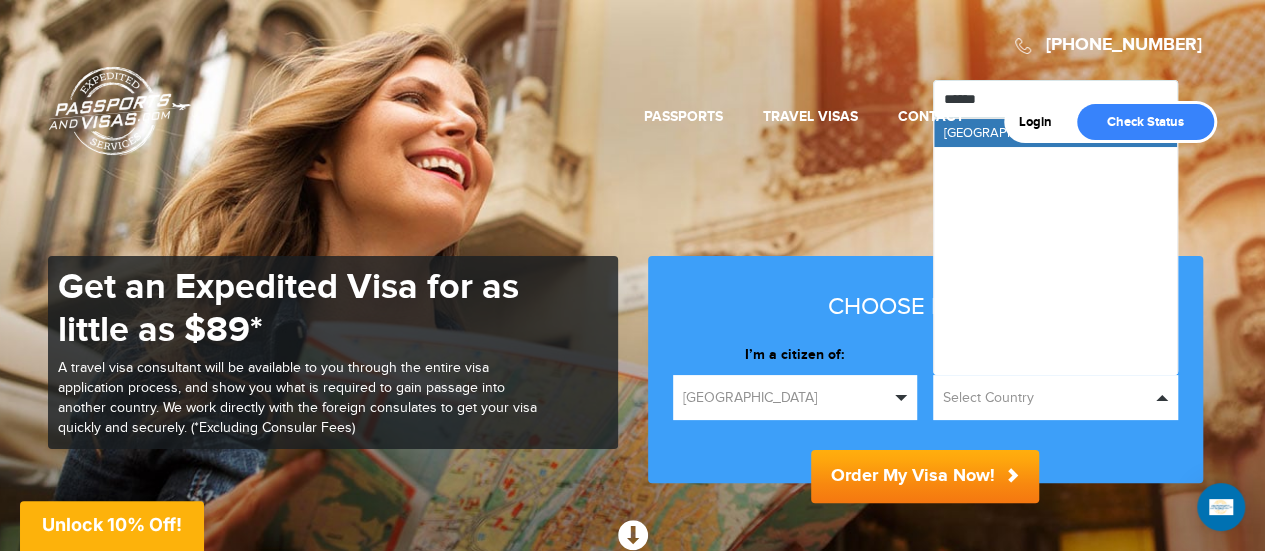 click on "Login
Check Status
Passports
Passport Renewal
New Passport
Second Passport
Passport Name Change
Lost Passport
Child Passport
US Passport FAQ
Travel Visas Contact" at bounding box center (633, 77) 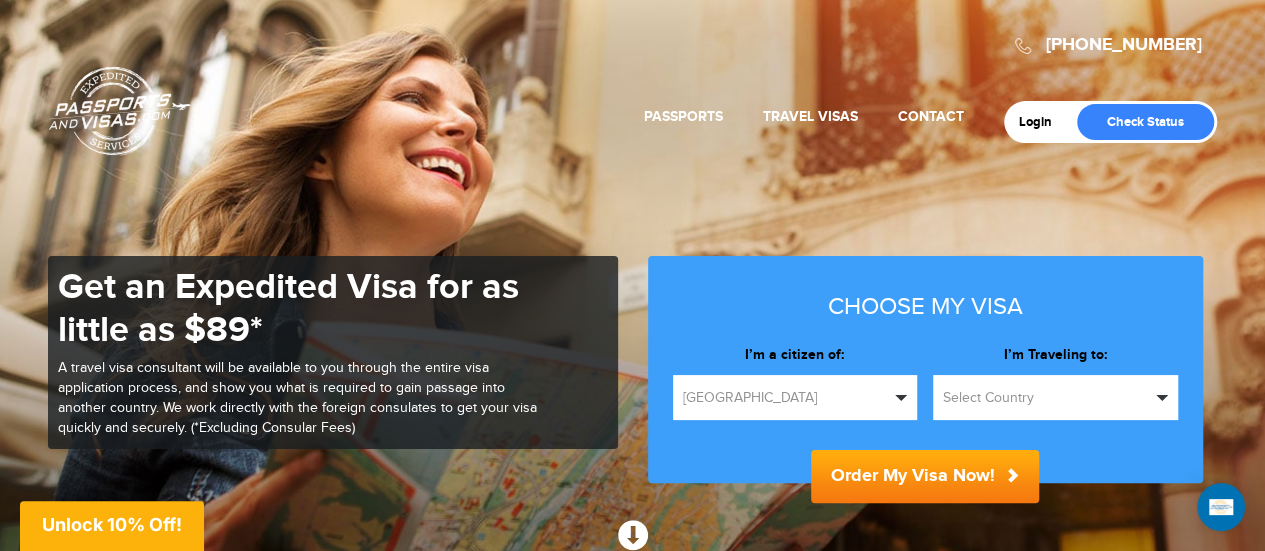 click on "Select Country" at bounding box center (1046, 398) 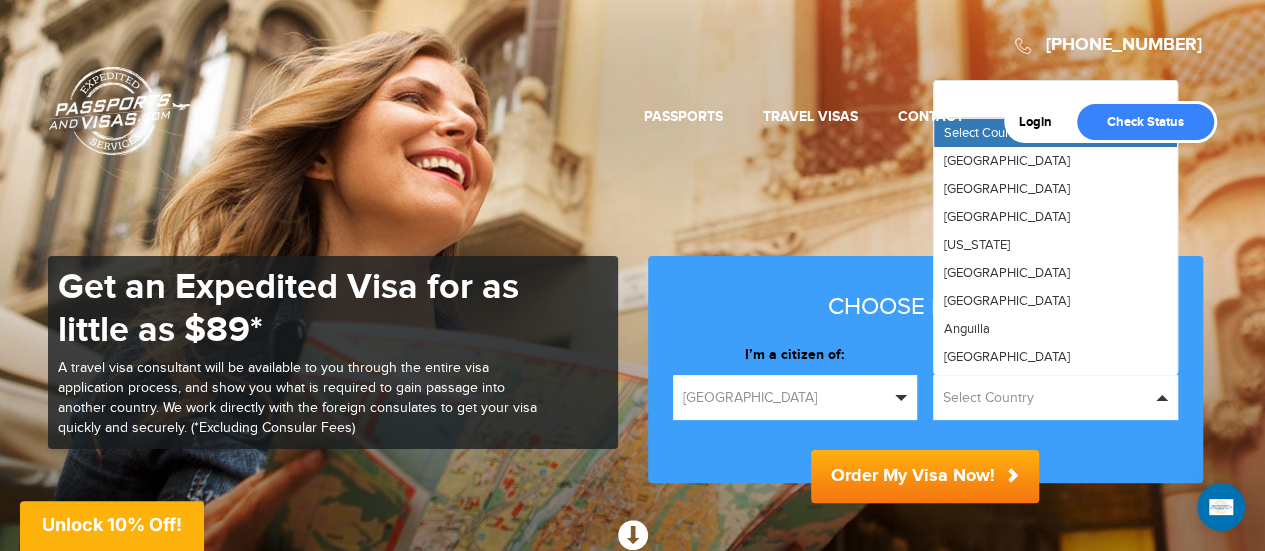 click on "Select Country" at bounding box center [1055, 397] 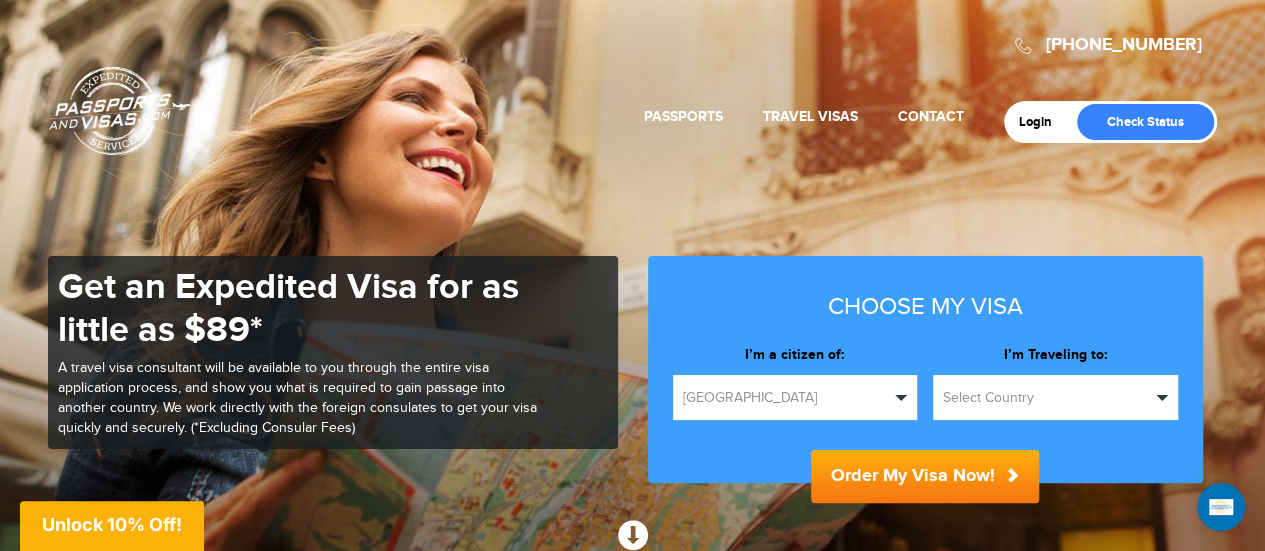 click on "Select Country" at bounding box center (1055, 397) 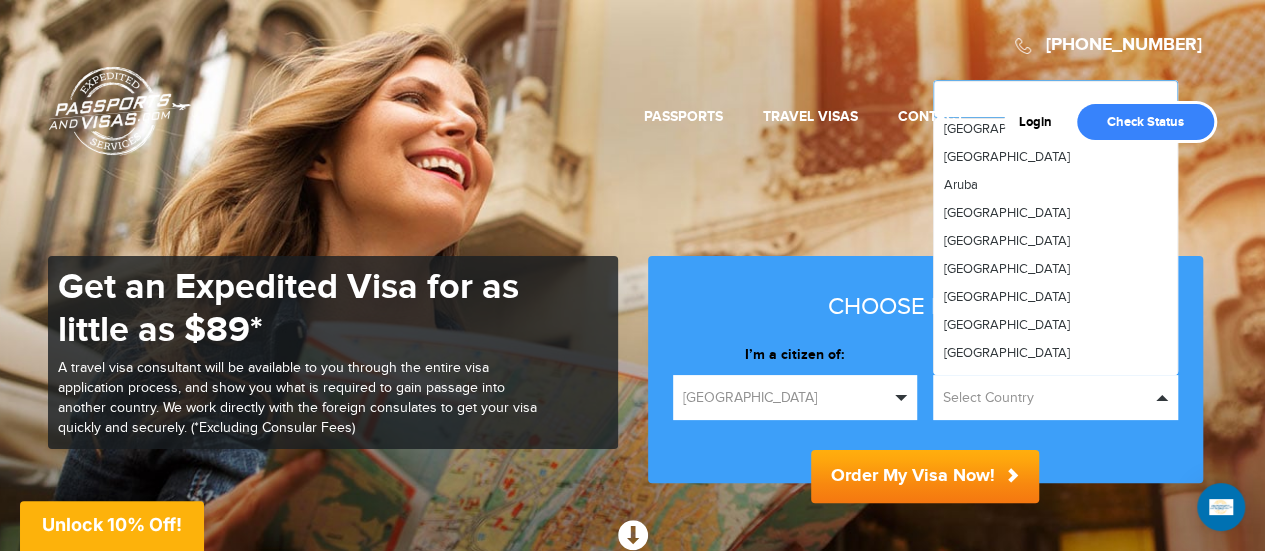 scroll, scrollTop: 513, scrollLeft: 0, axis: vertical 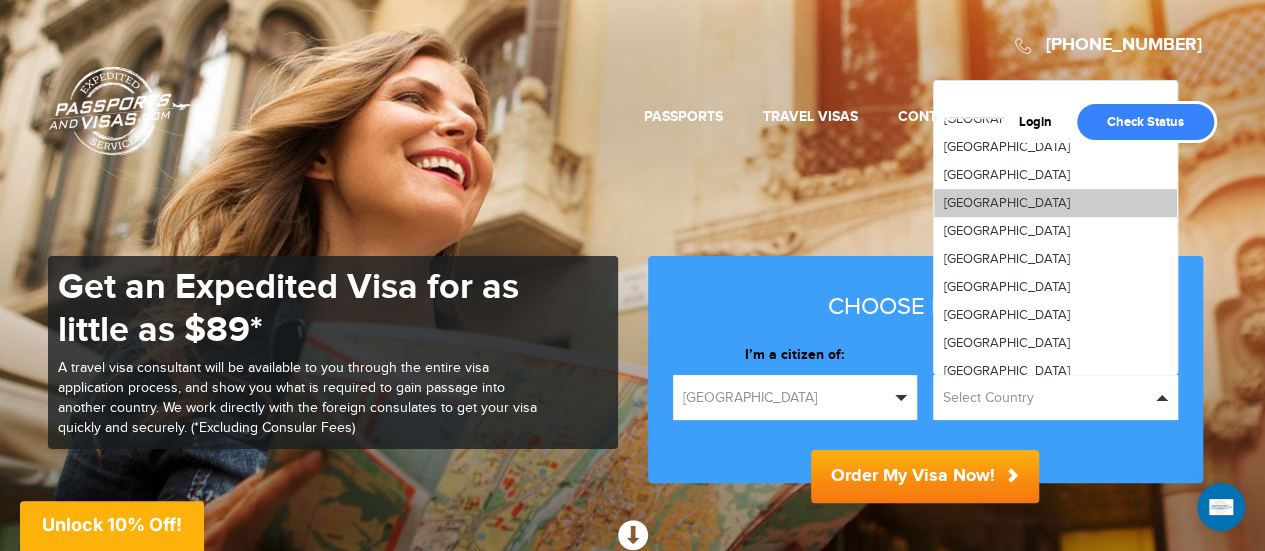 click on "Brazil" at bounding box center (1055, 203) 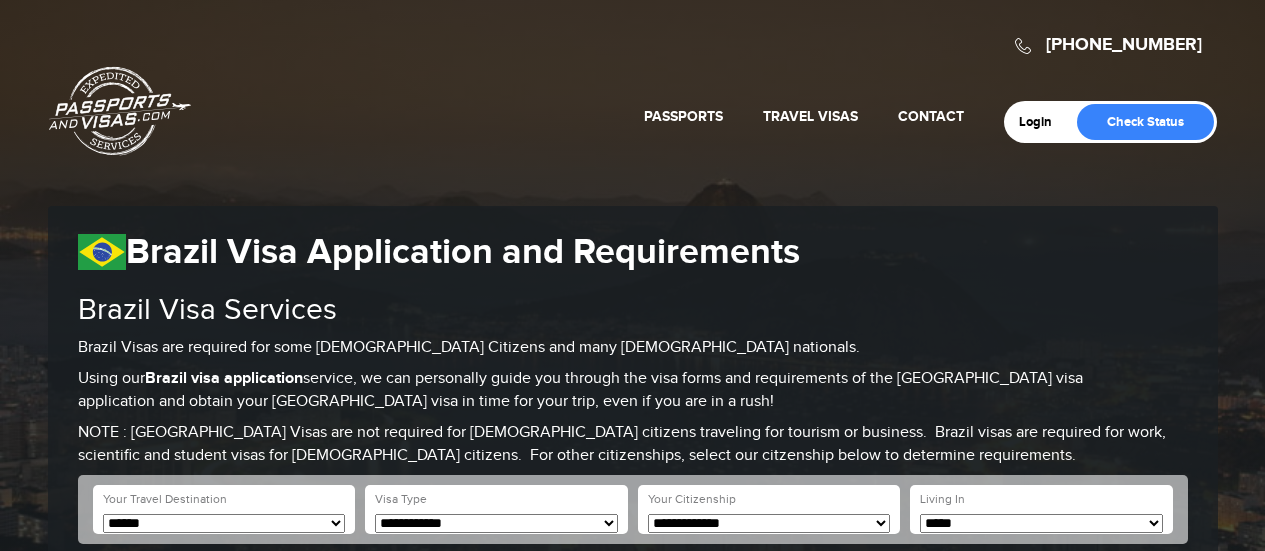scroll, scrollTop: 0, scrollLeft: 0, axis: both 